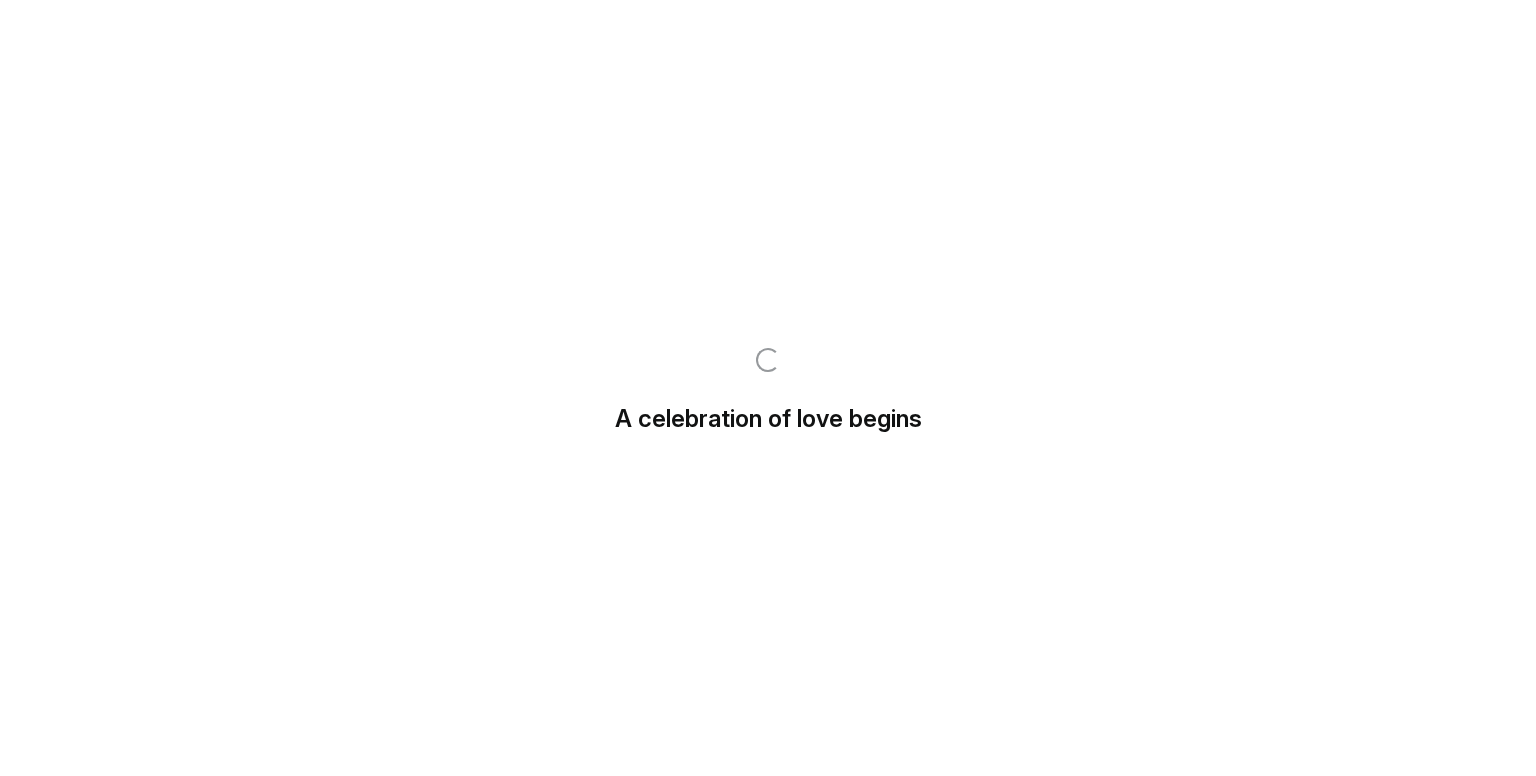 scroll, scrollTop: 0, scrollLeft: 0, axis: both 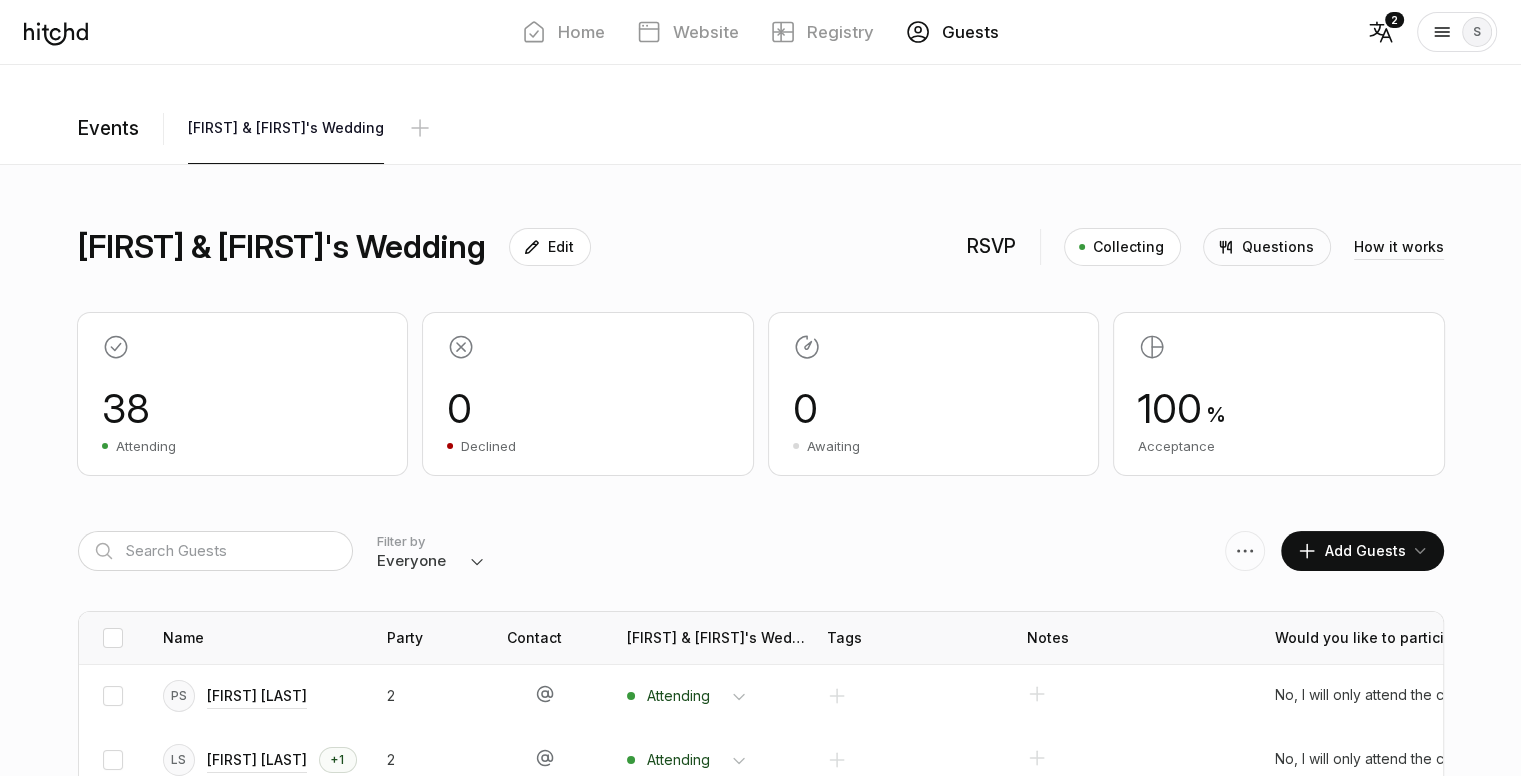 click on "[FIRST] & [FIRST]'s Wedding
Edit
RSVP
Collecting
Questions
How it works
38
Attending
0
Declined" at bounding box center [761, 408] 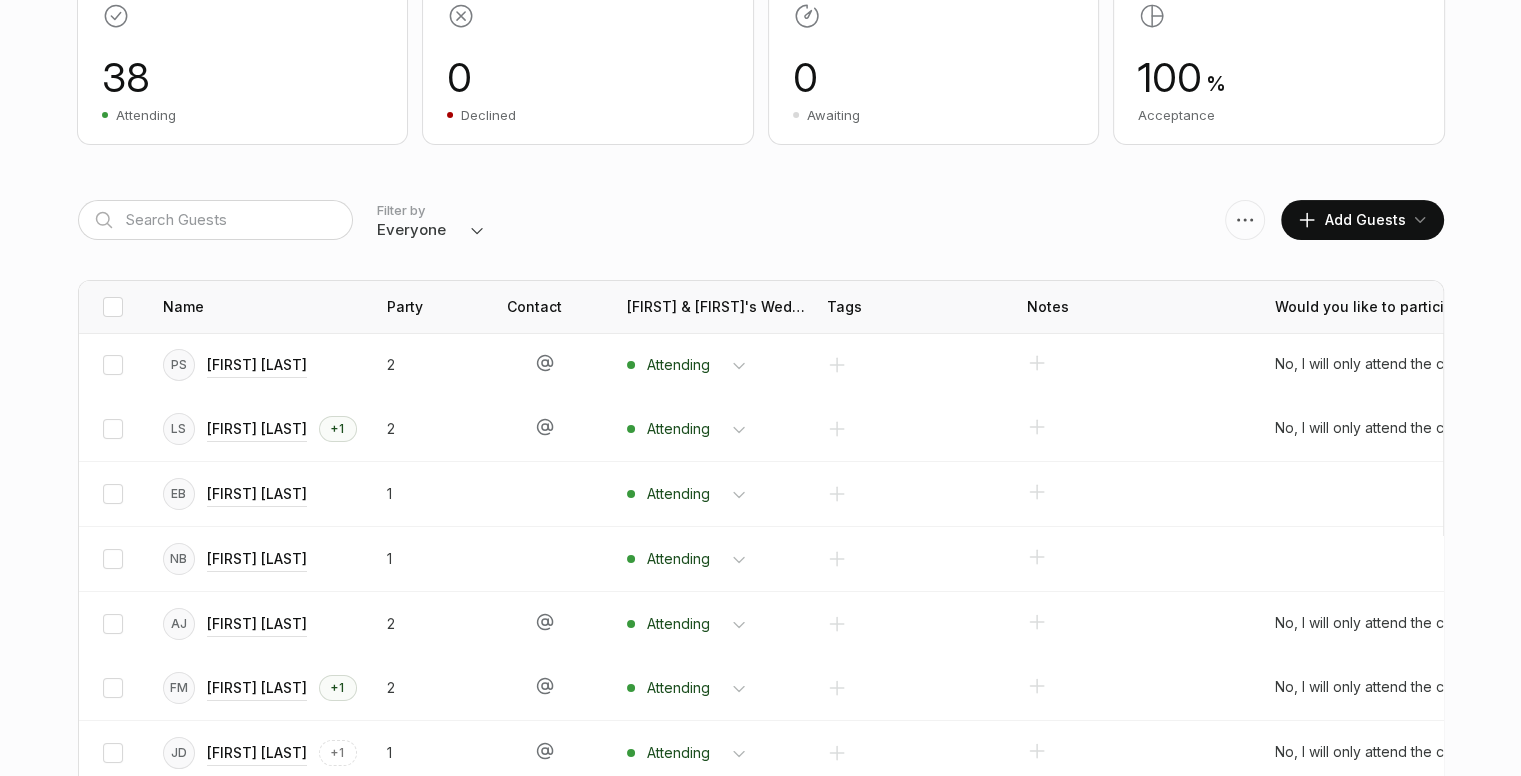 scroll, scrollTop: 332, scrollLeft: 0, axis: vertical 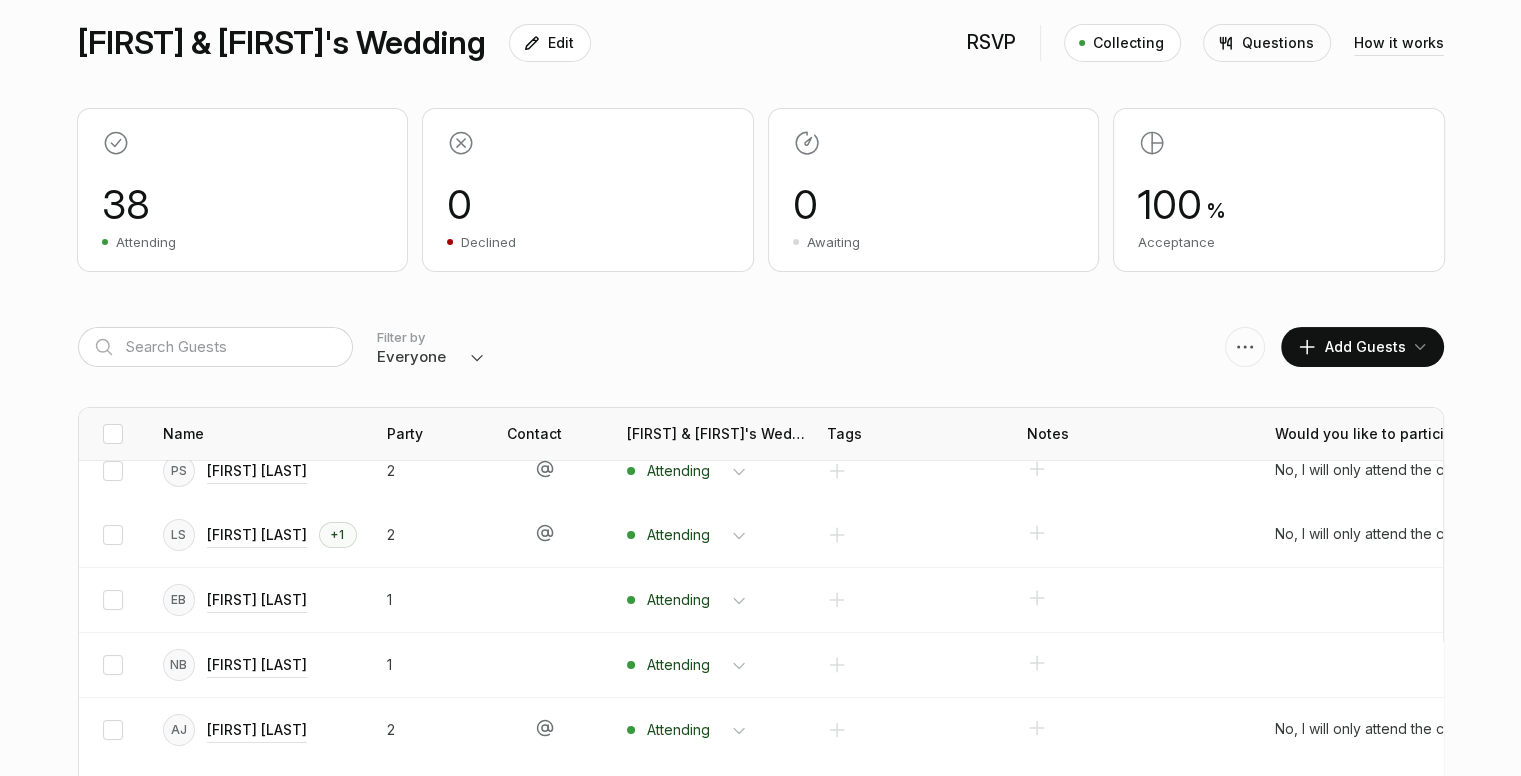 click at bounding box center (1245, 347) 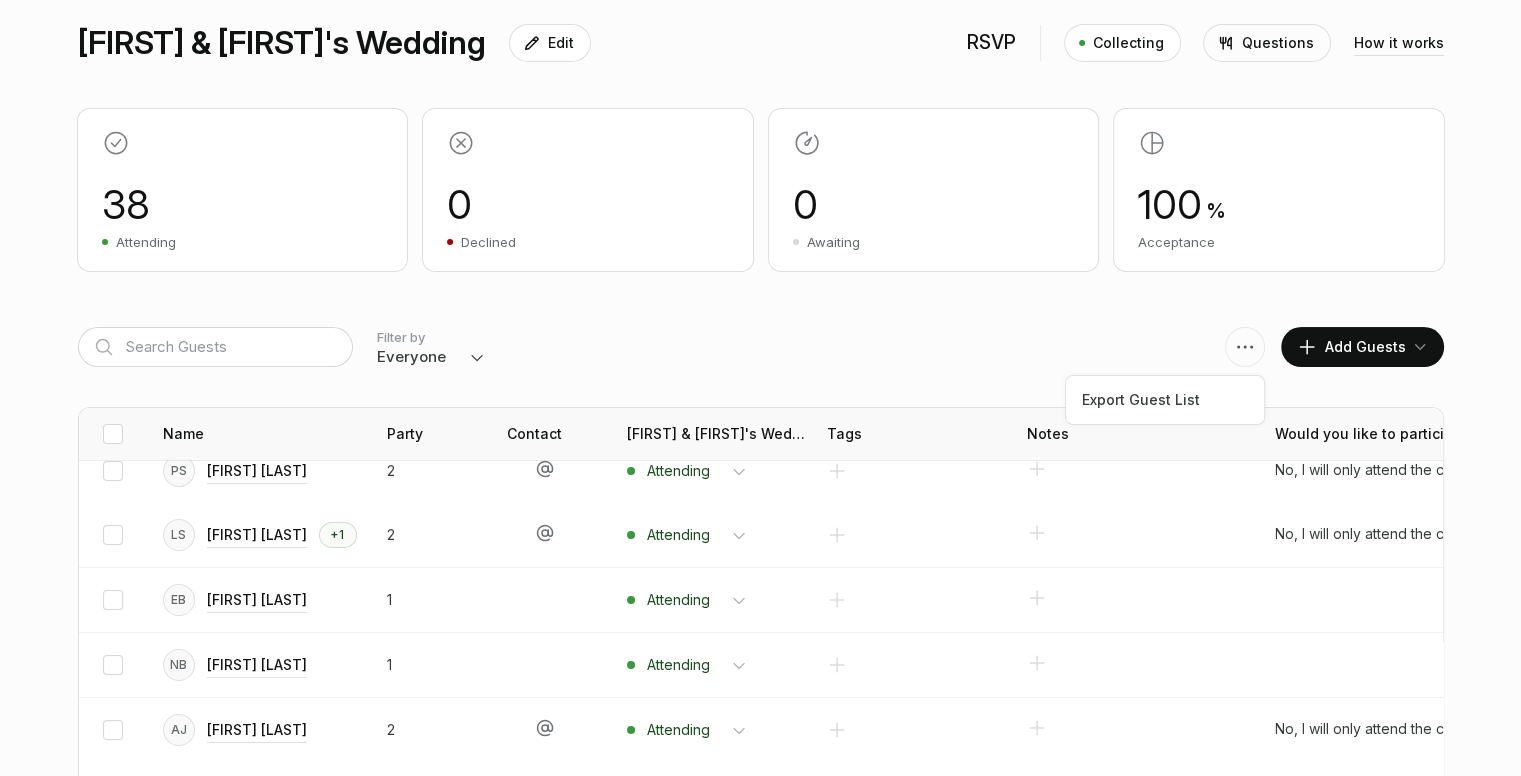 click on "Filter by
Everyone
Attending
Declined
Awaiting
Not Invited
Export Guest List
Add Guests" at bounding box center (761, 347) 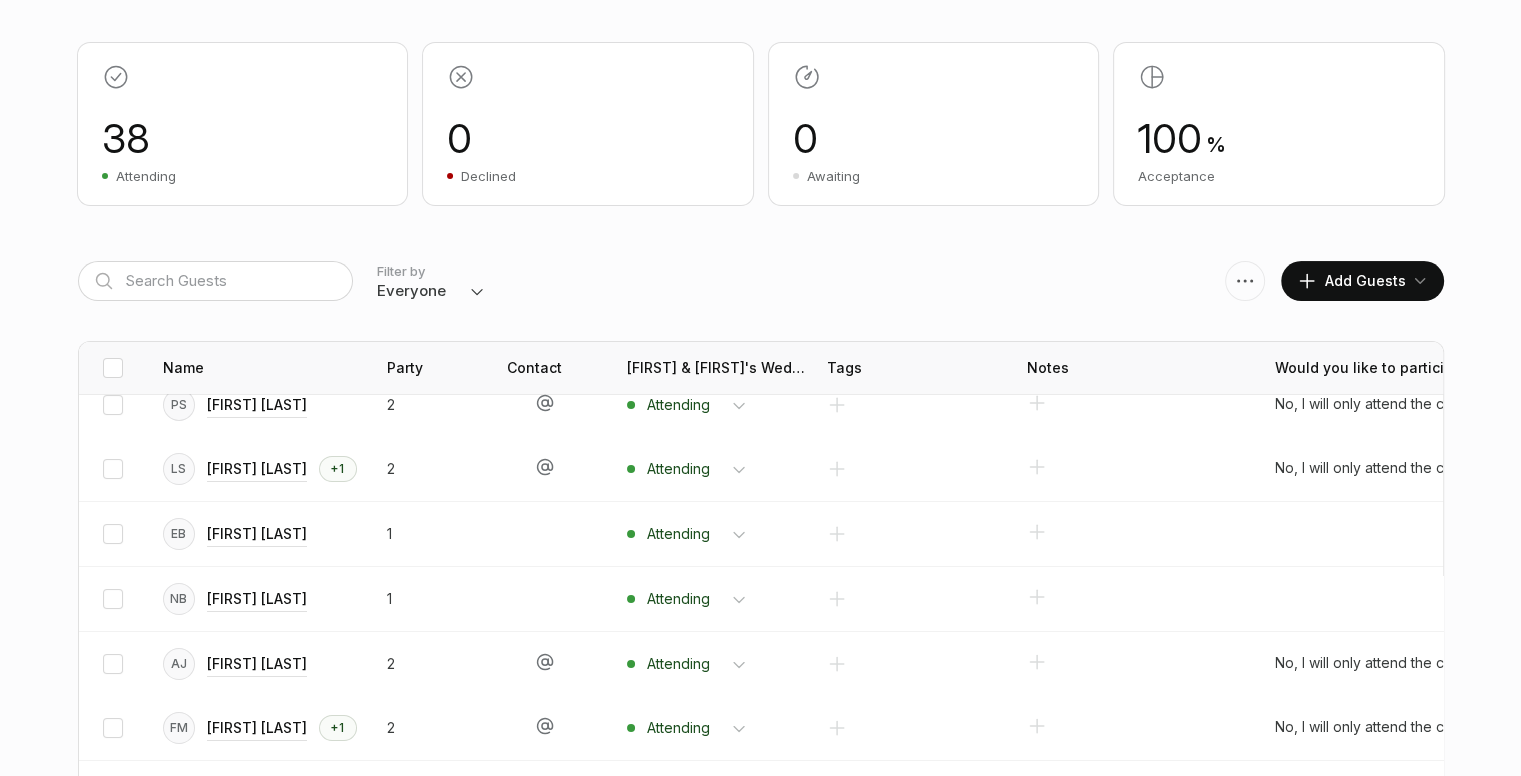 scroll, scrollTop: 247, scrollLeft: 0, axis: vertical 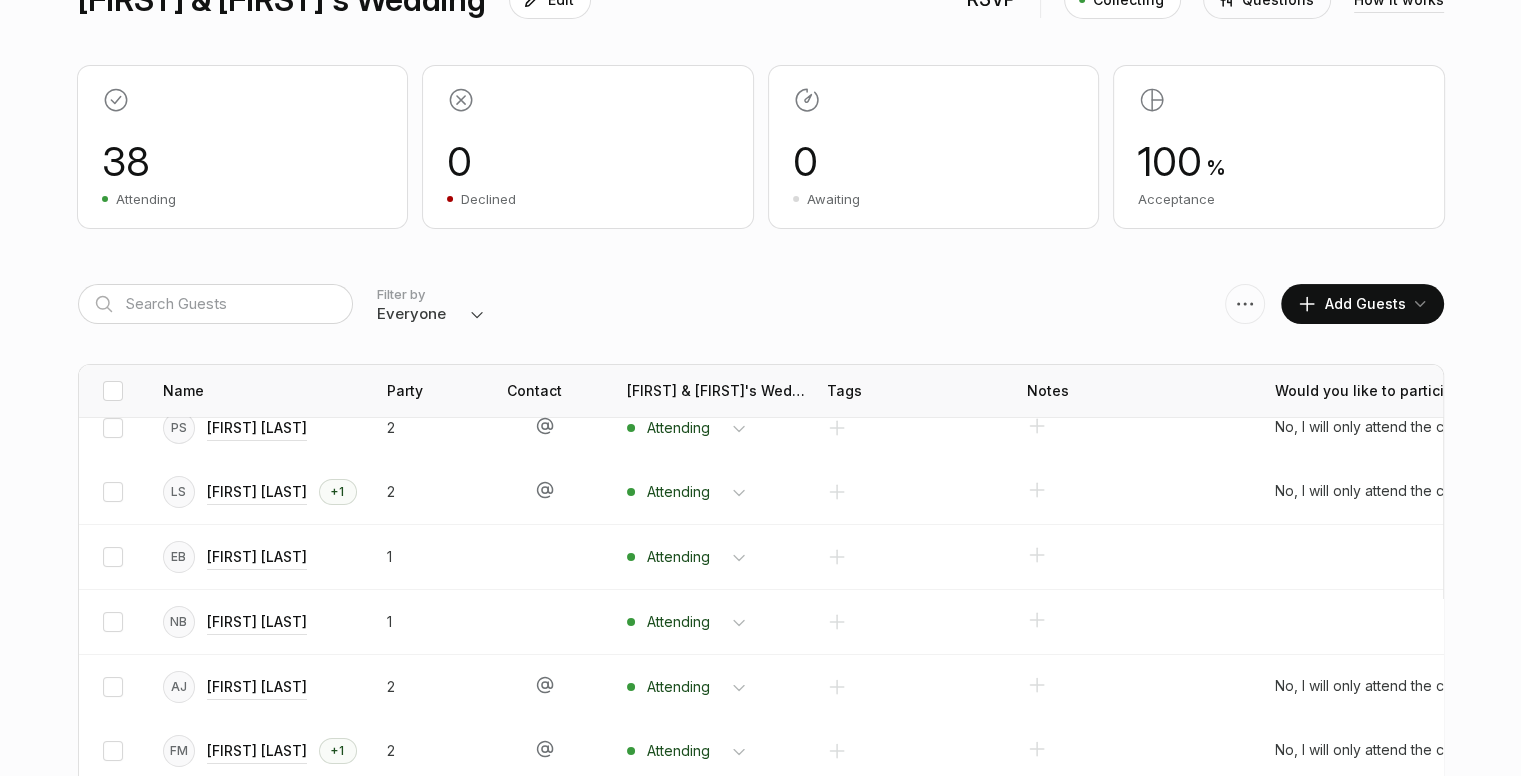 click at bounding box center [1245, 304] 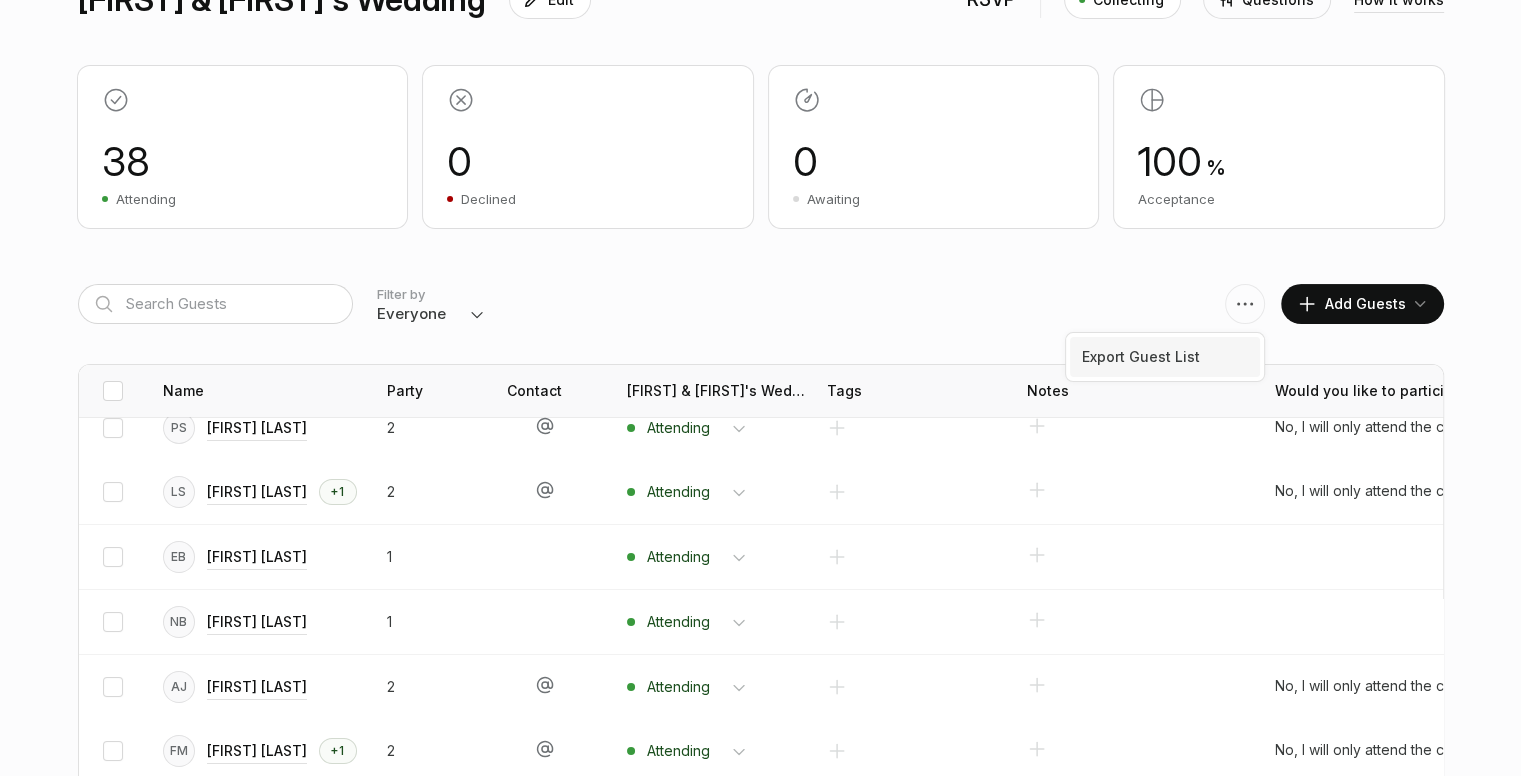click on "Export Guest List" at bounding box center [1165, 357] 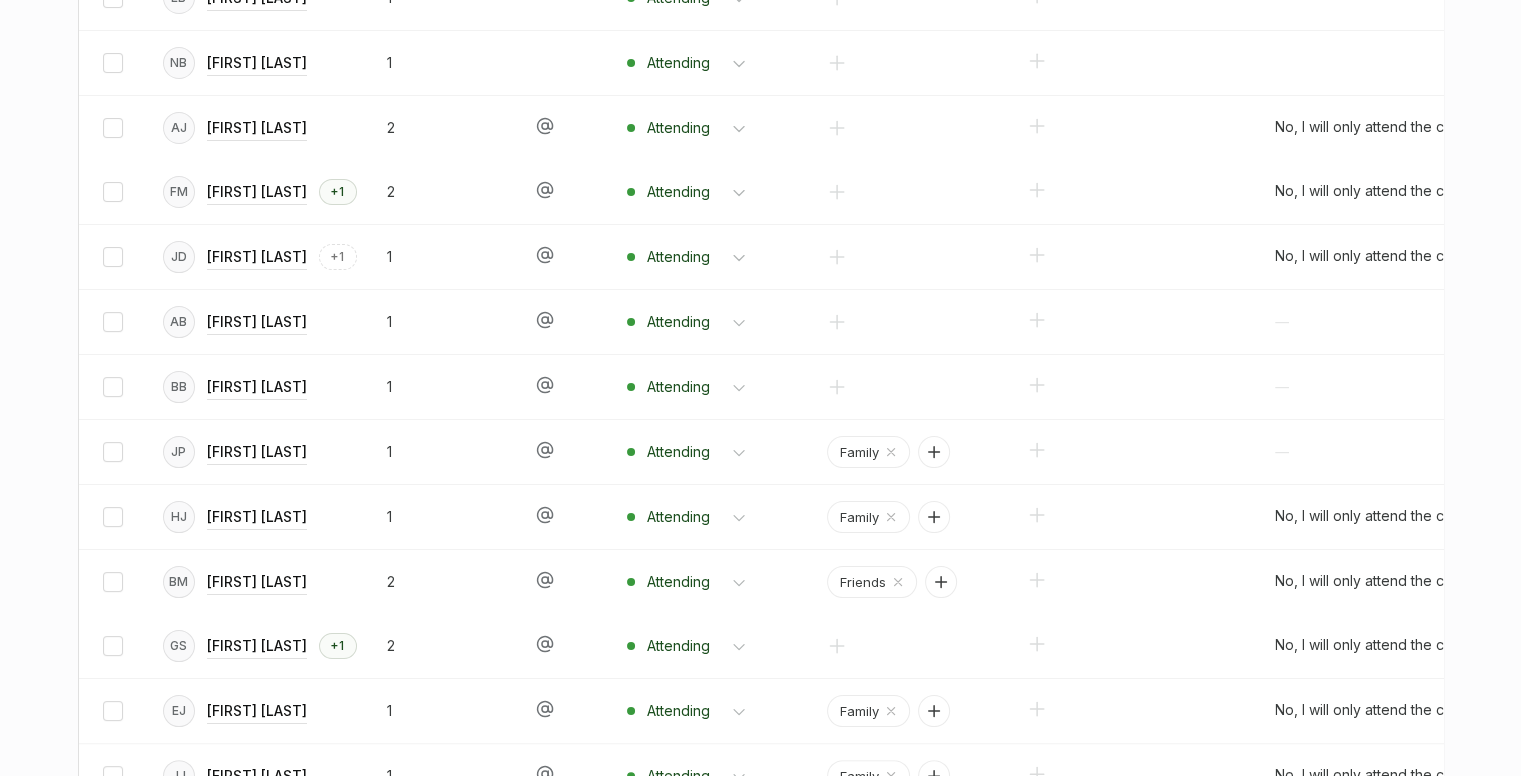 scroll, scrollTop: 778, scrollLeft: 0, axis: vertical 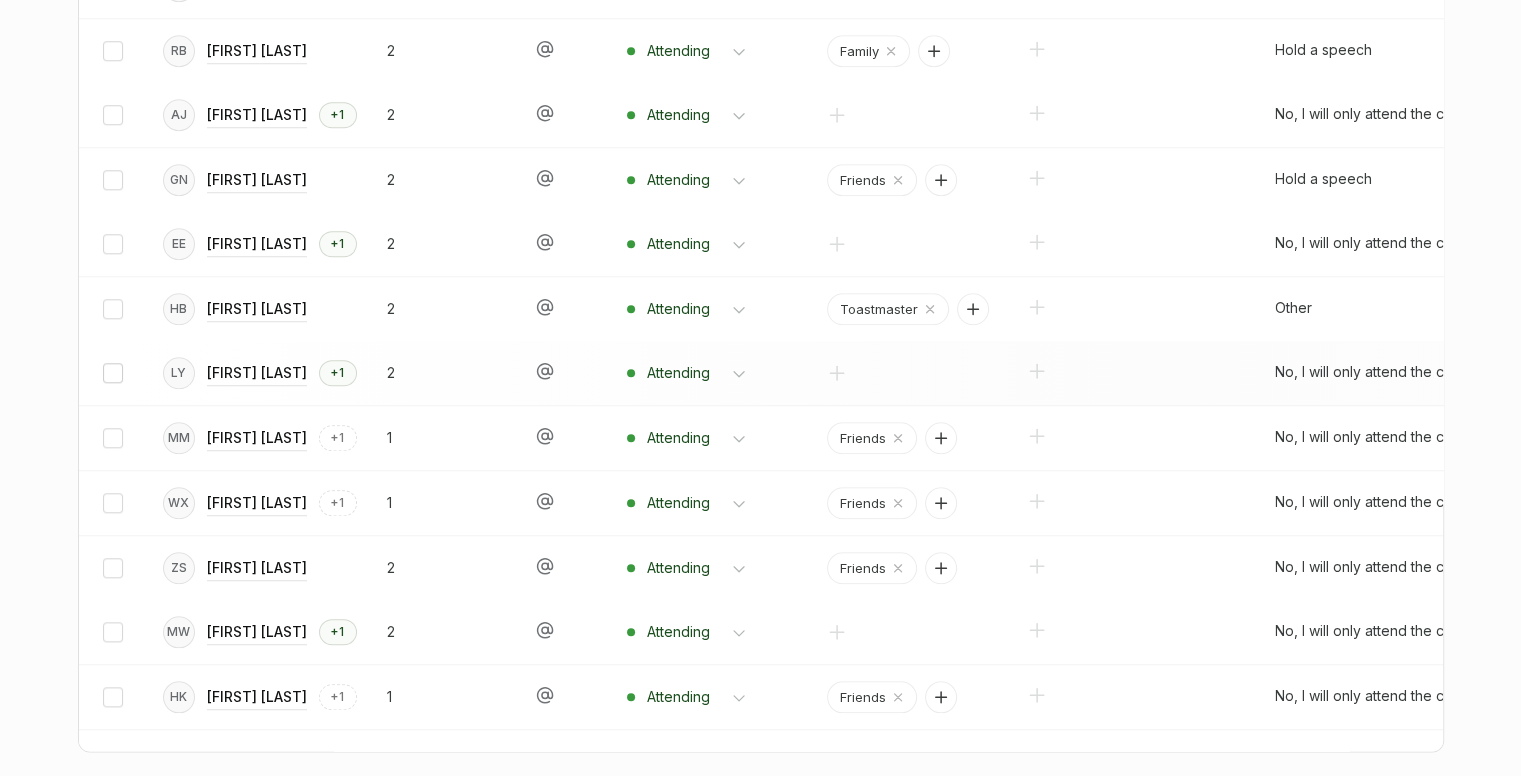 click at bounding box center [113, 373] 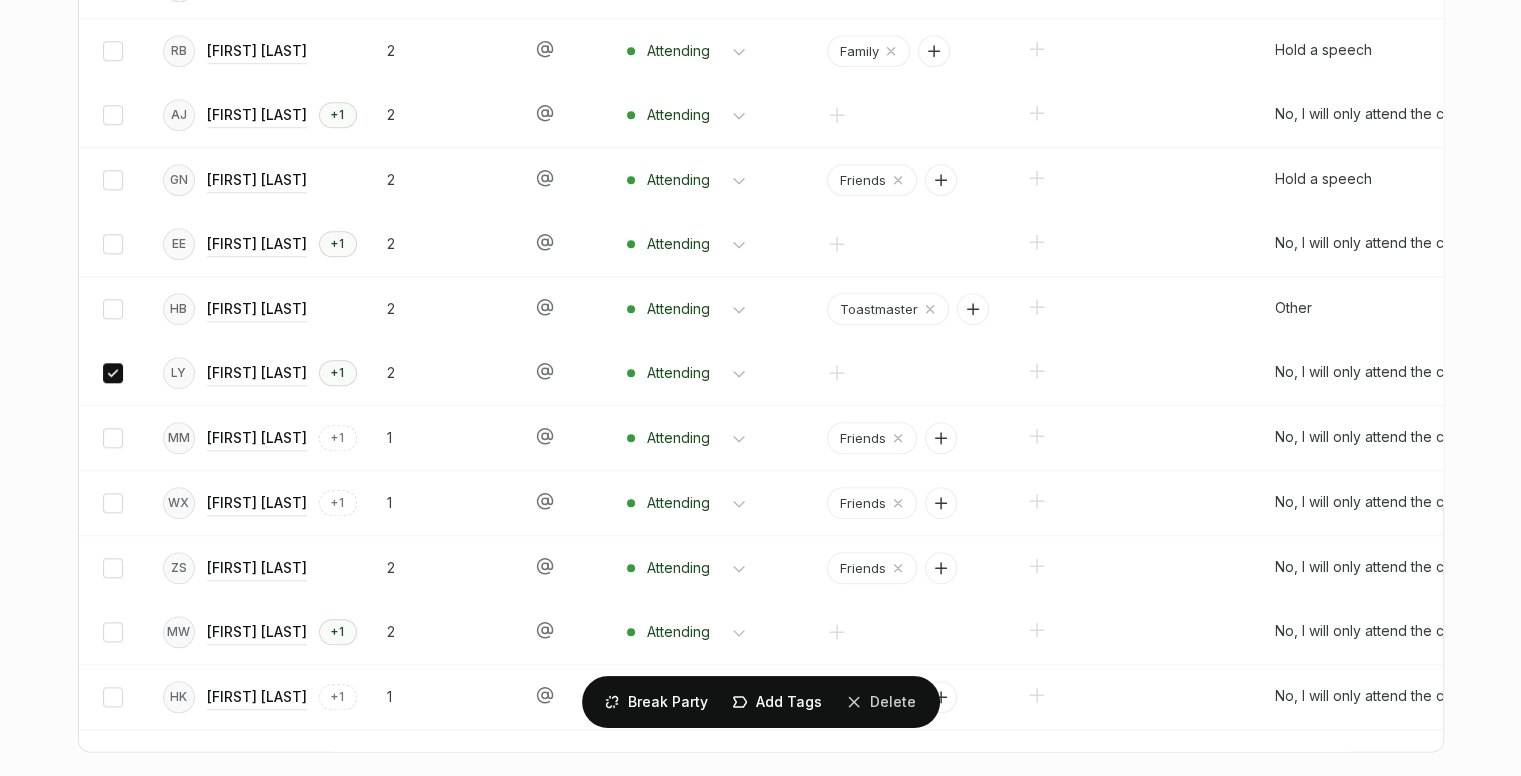 click on "Delete" at bounding box center [0, 0] 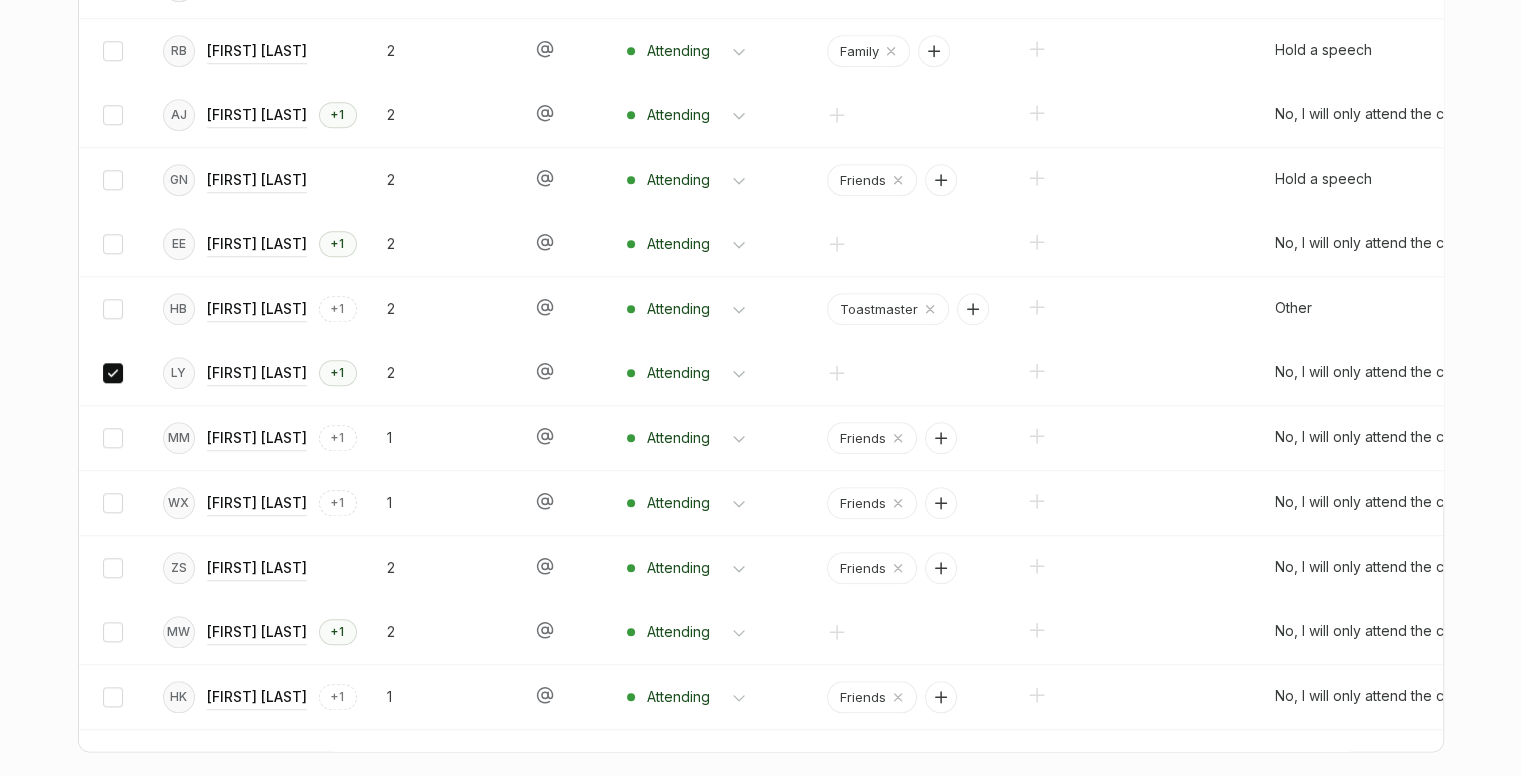 scroll, scrollTop: 2332, scrollLeft: 0, axis: vertical 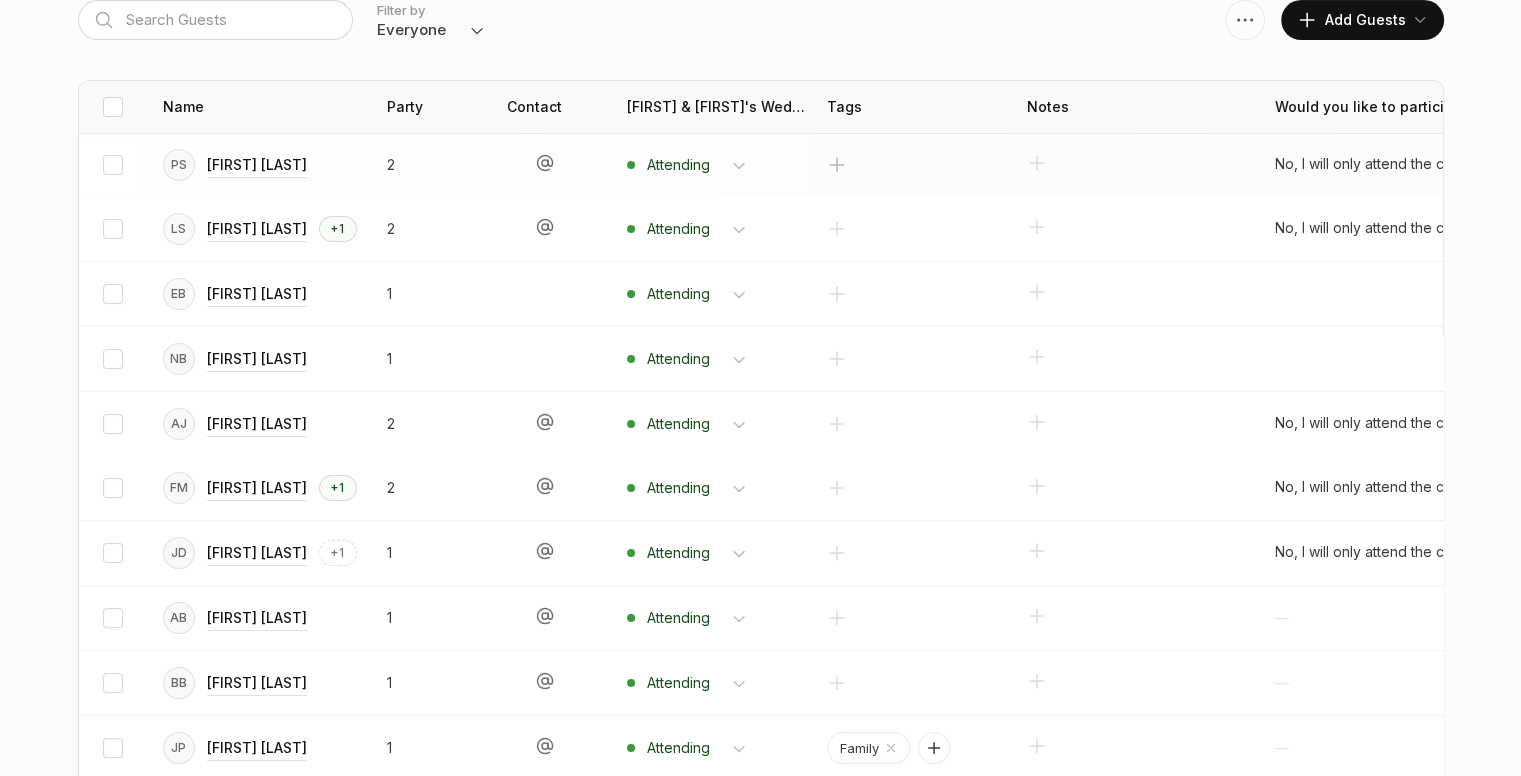 click at bounding box center (837, 165) 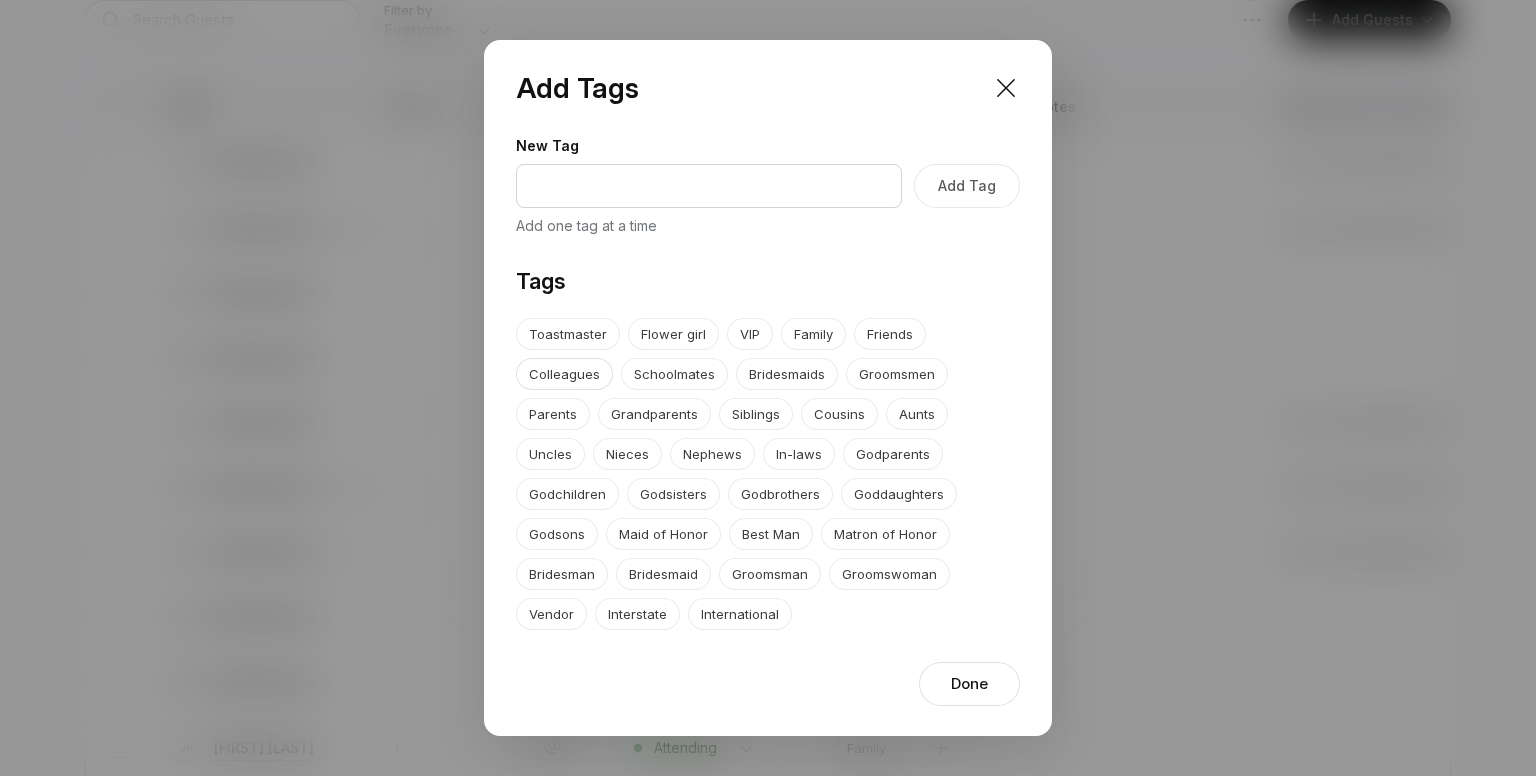 click on "Colleagues" at bounding box center (564, 374) 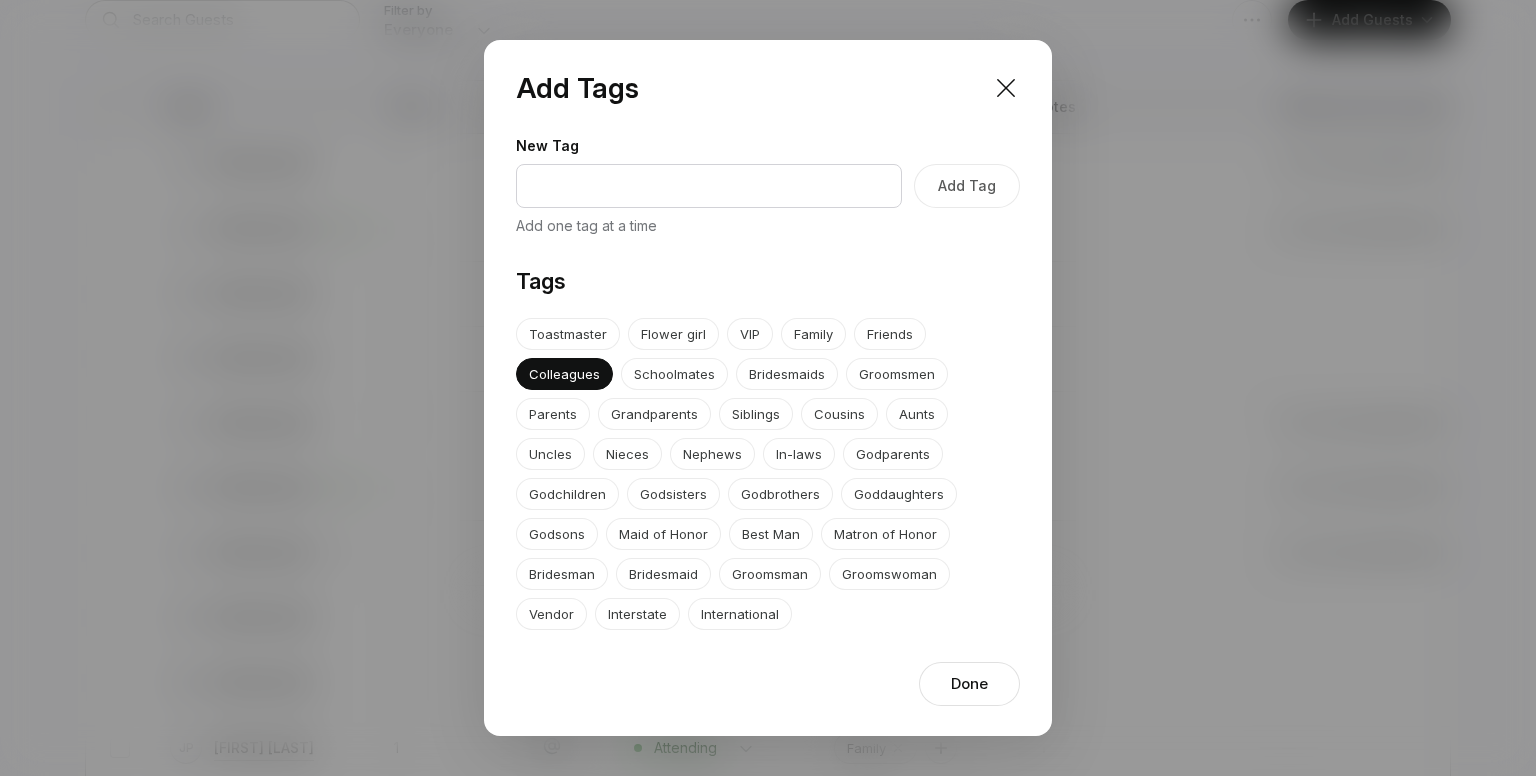 click on "Done" at bounding box center [969, 684] 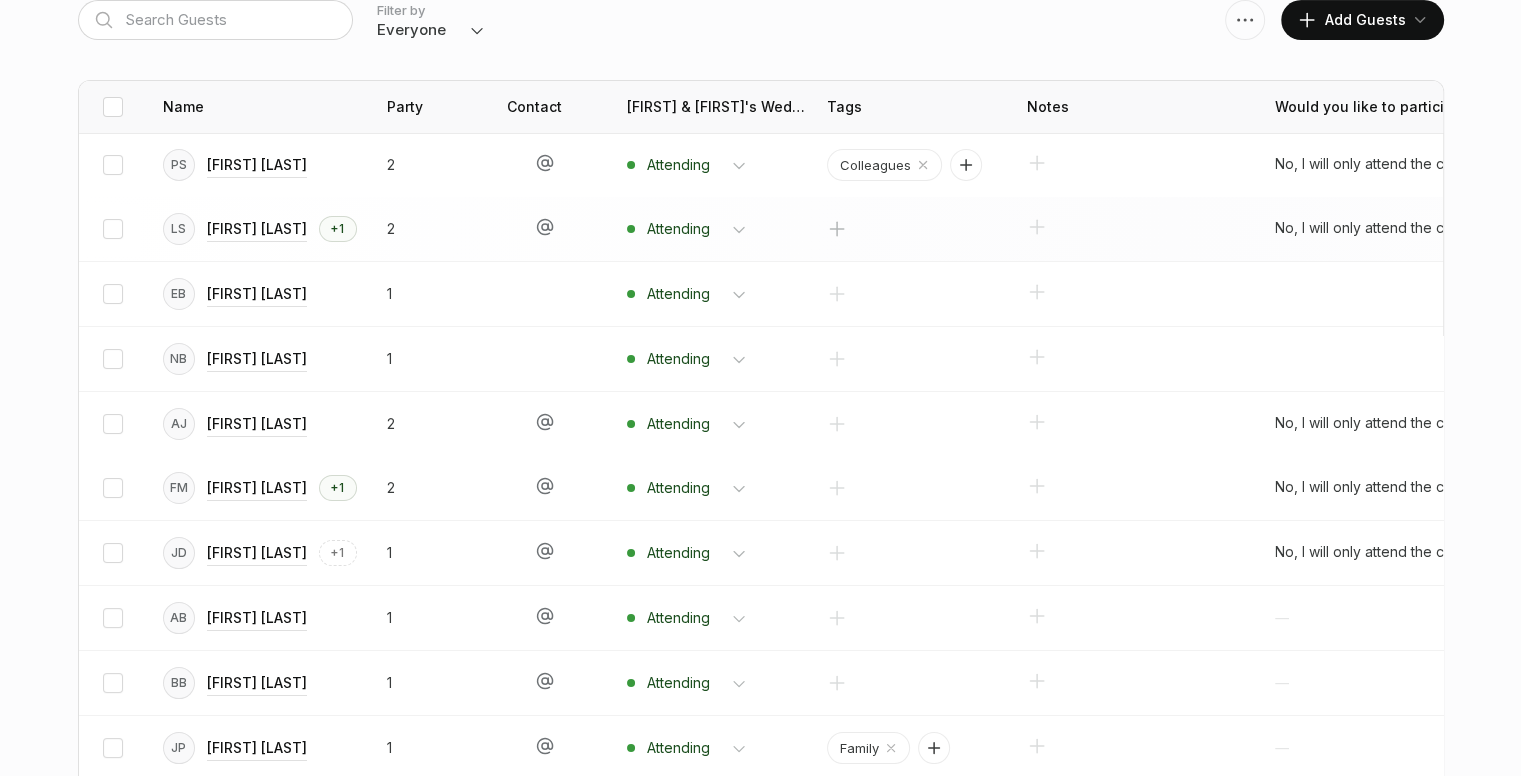 click at bounding box center (837, 229) 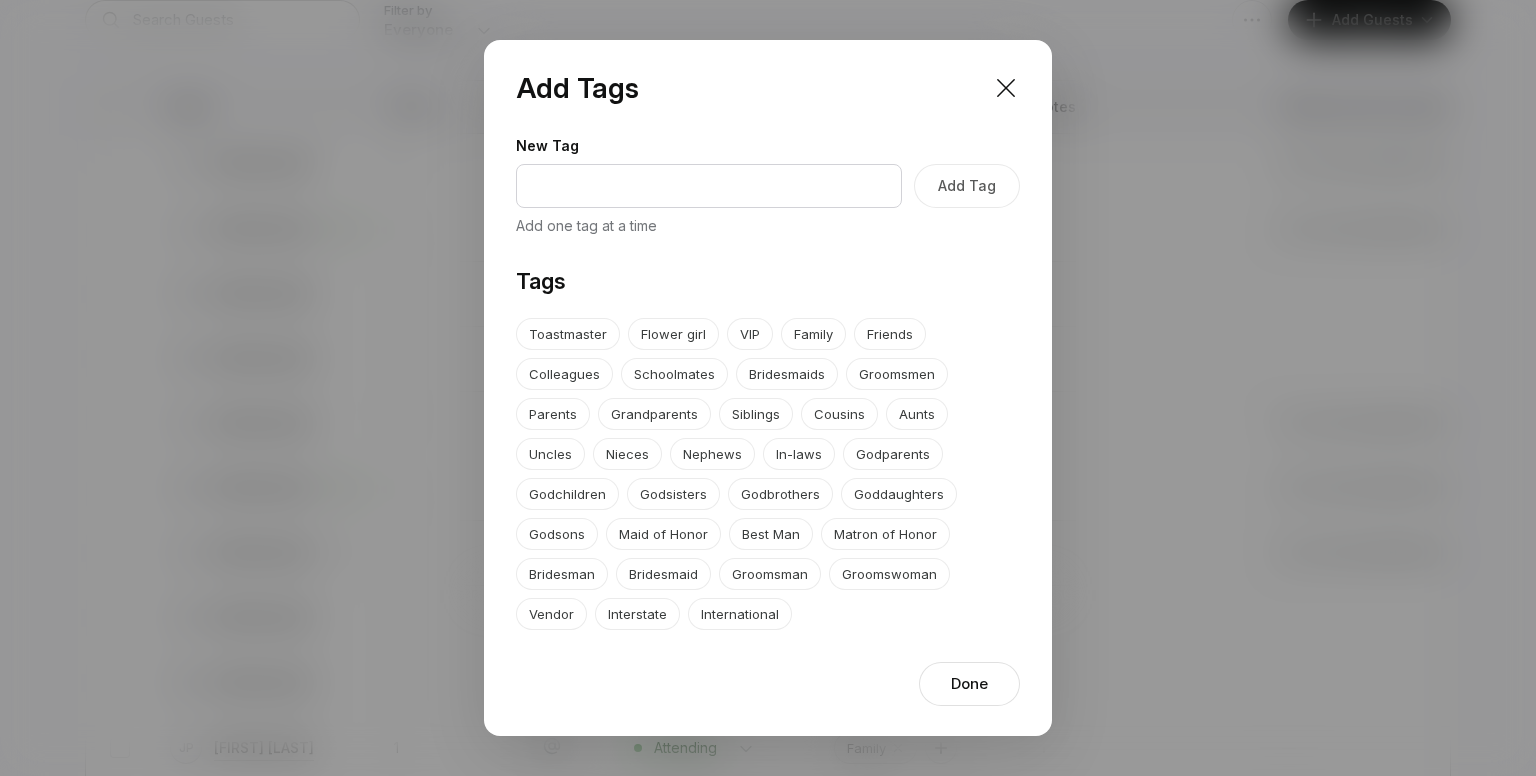 click at bounding box center [768, 388] 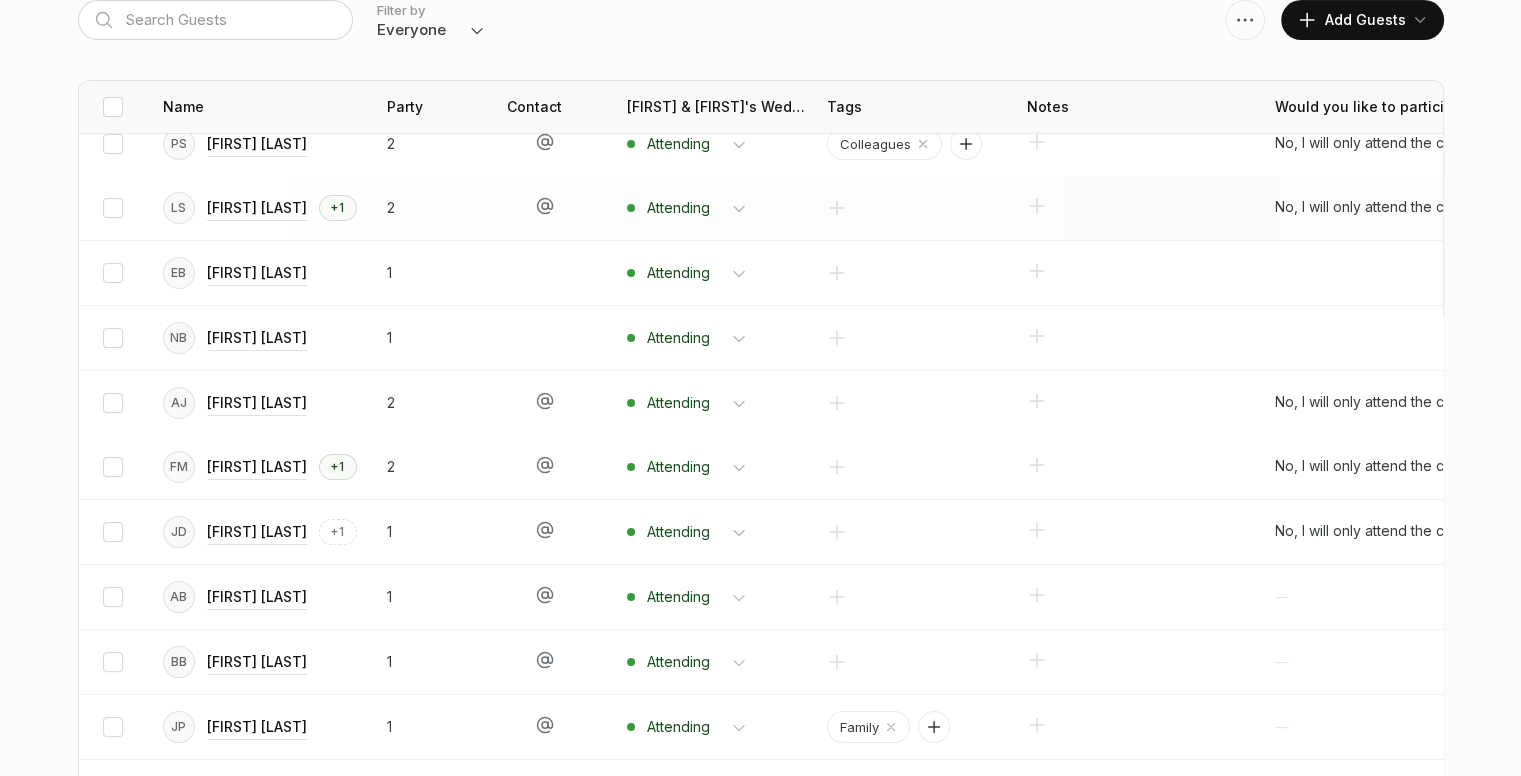 scroll, scrollTop: 0, scrollLeft: 0, axis: both 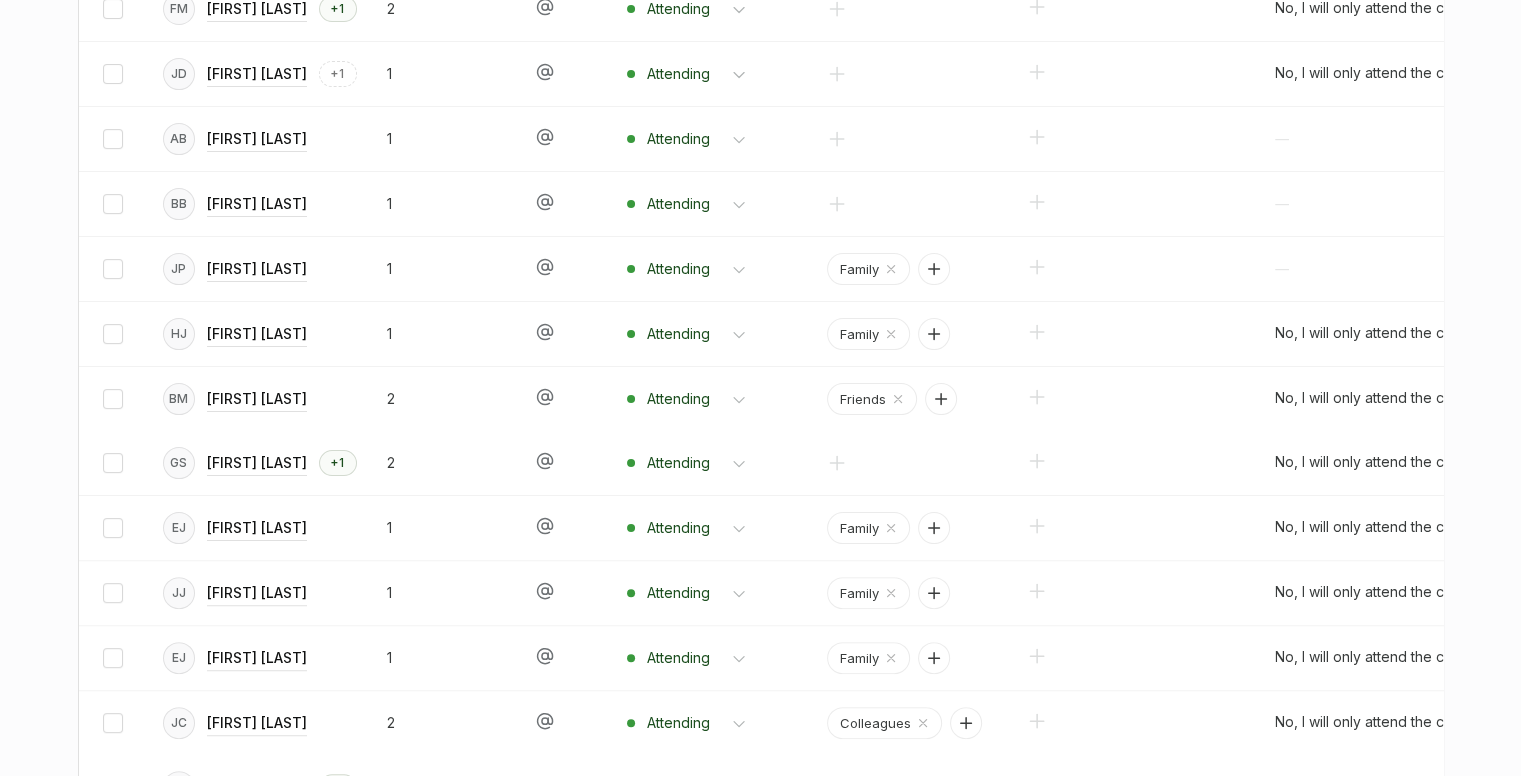 click on "Name
Party
Contact
[FIRST] & [FIRST]'s Wedding
Tags
Notes
Would you like to participate in any of the following congratulatory activities?
Do you have any dietary restrictions? (The menu is naturally gluten-free;-)
Where should we go on our honeymoon?
What is the best experience you would recommend [FIRST] and [FIRST] to try in the future, like a must-visit restaurant, city, sports activity, museum, concert, or something else?" at bounding box center (761, 826) 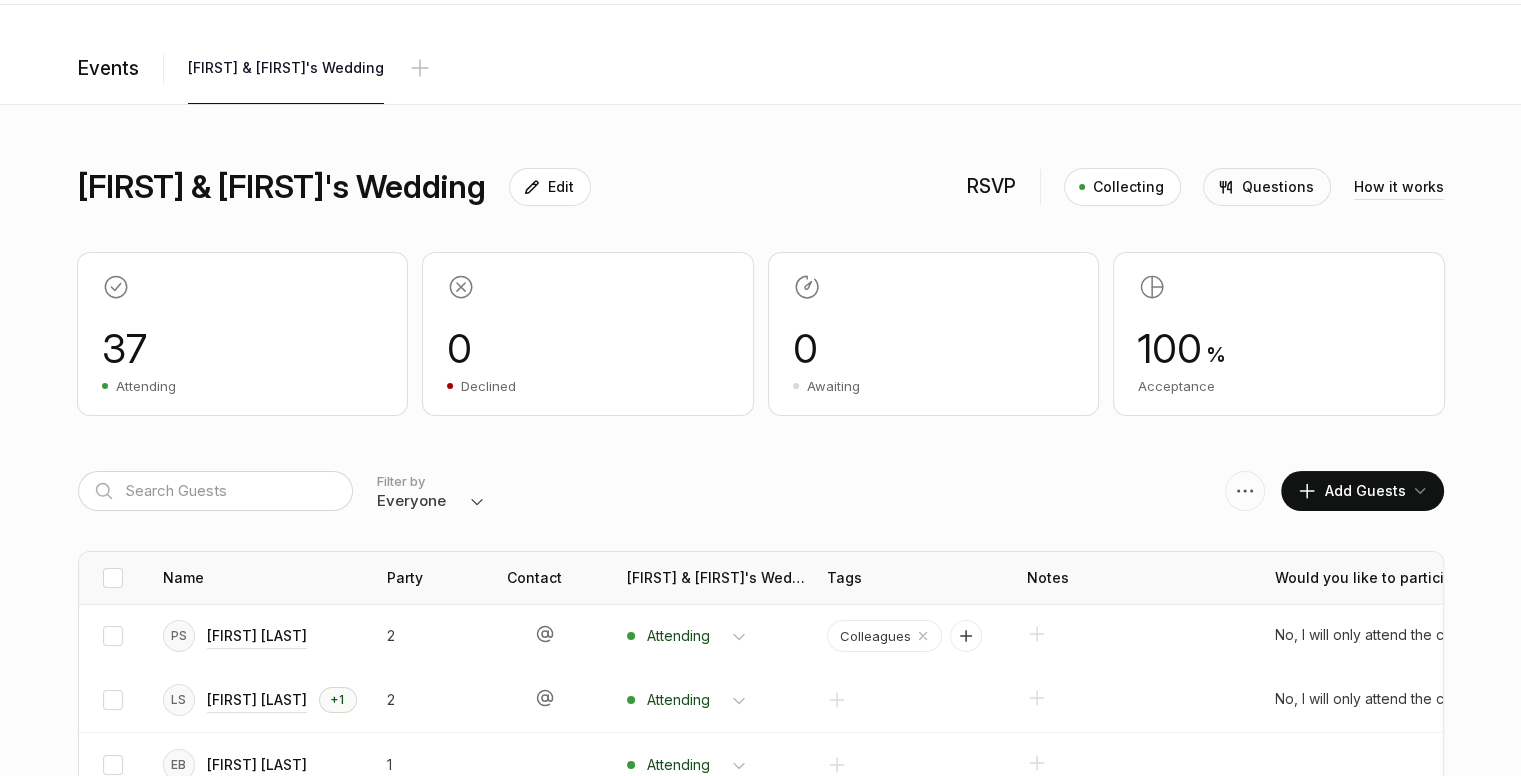 scroll, scrollTop: 0, scrollLeft: 0, axis: both 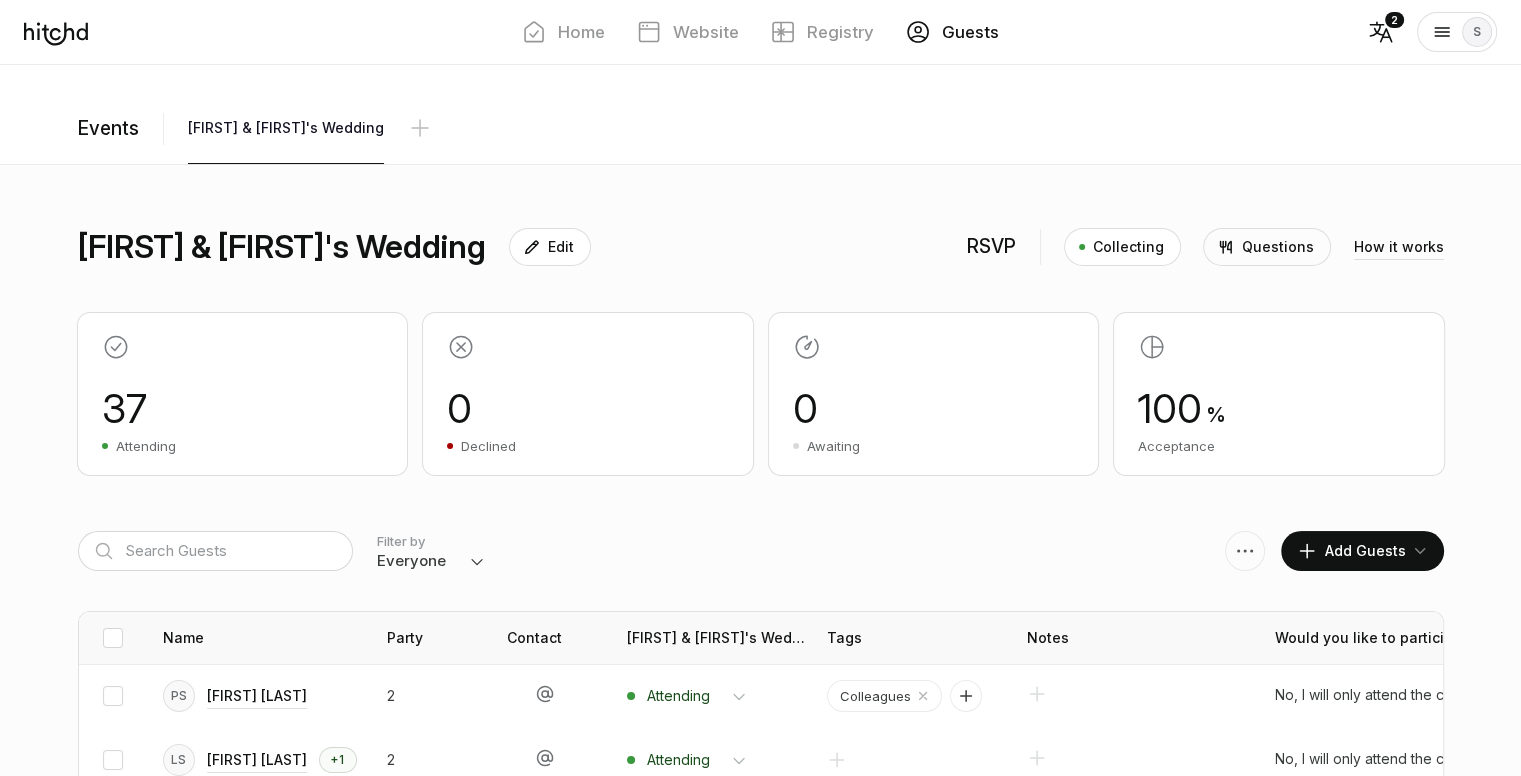 drag, startPoint x: 186, startPoint y: 413, endPoint x: 44, endPoint y: 377, distance: 146.49232 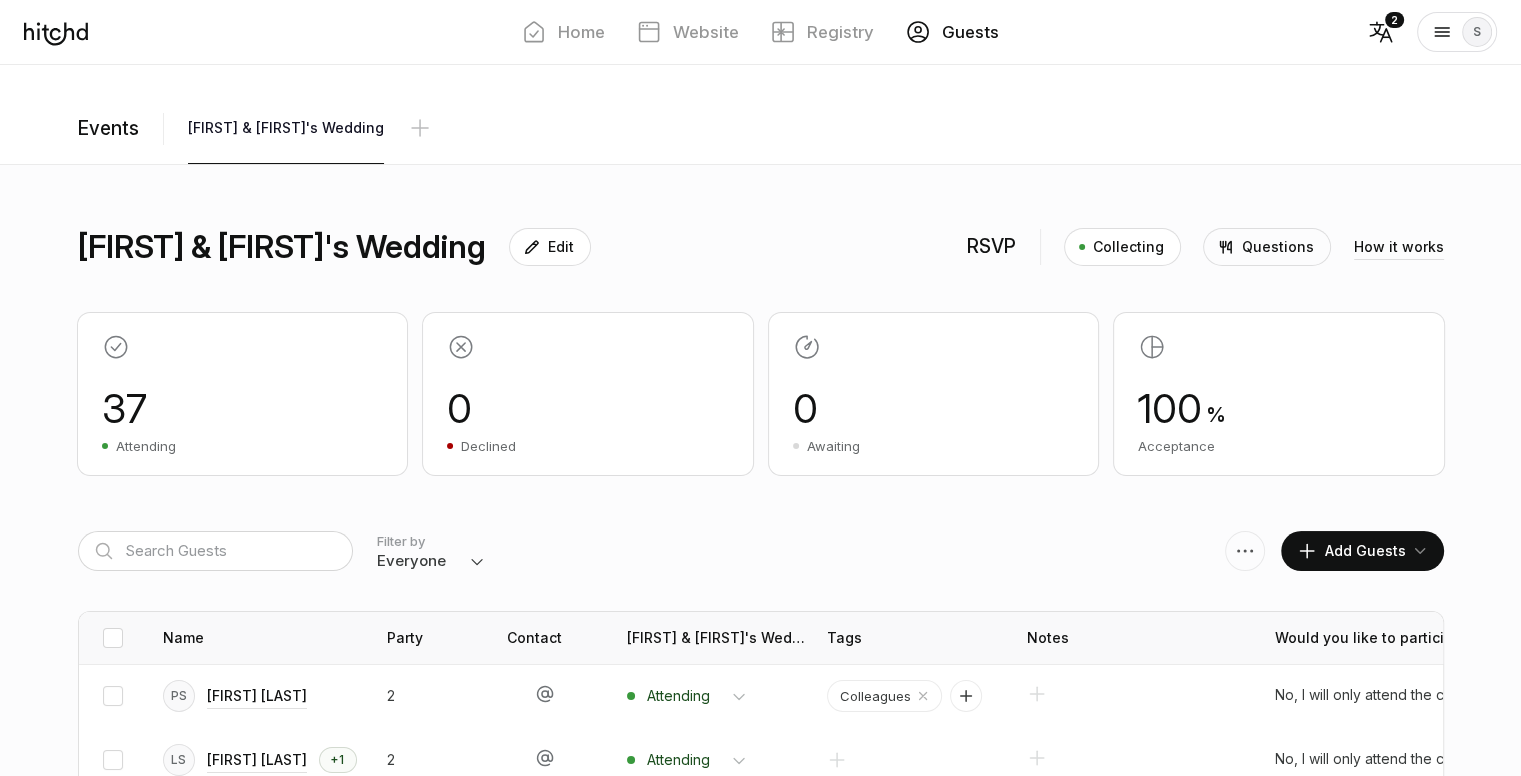 click on "37" at bounding box center (243, 409) 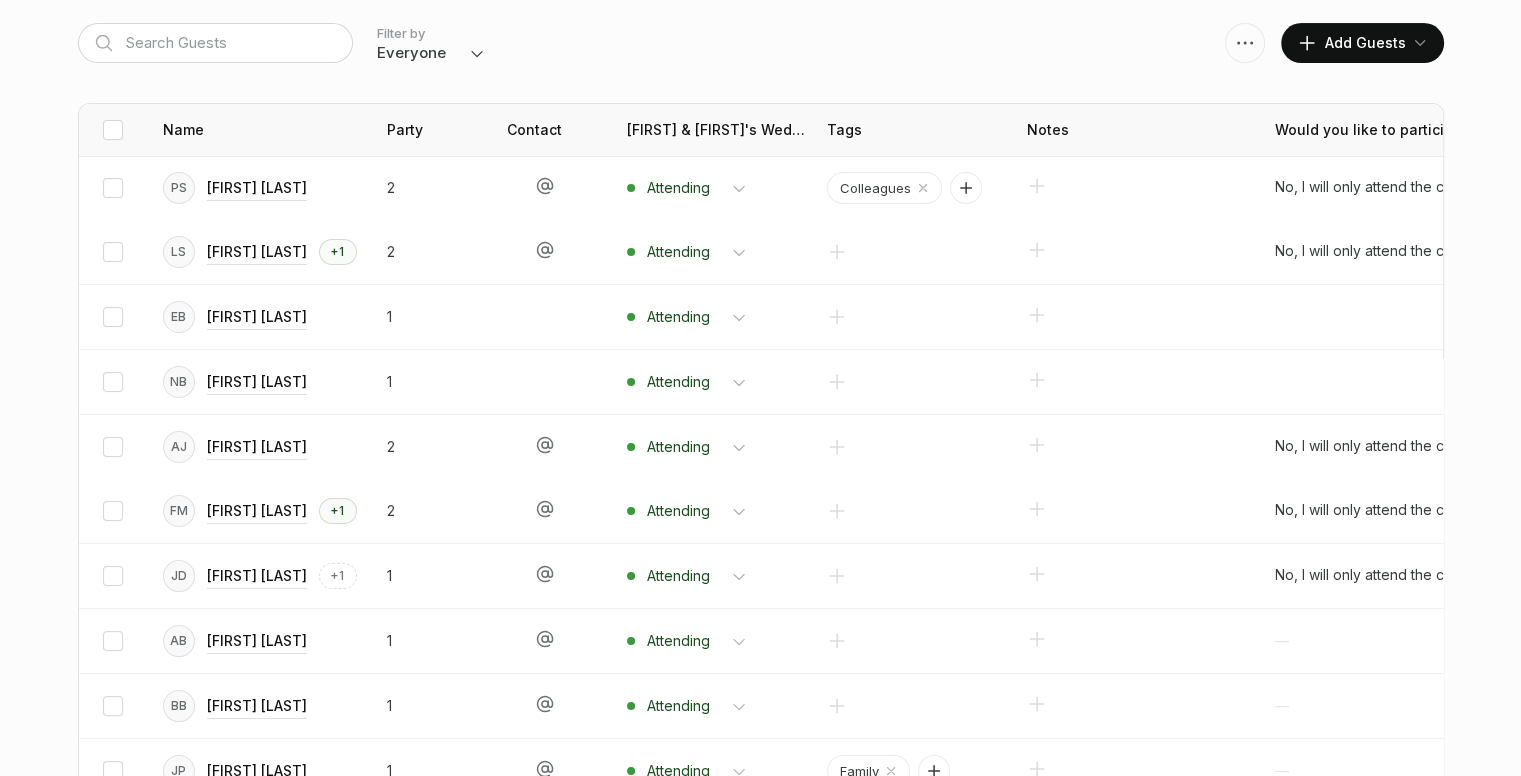 scroll, scrollTop: 508, scrollLeft: 0, axis: vertical 